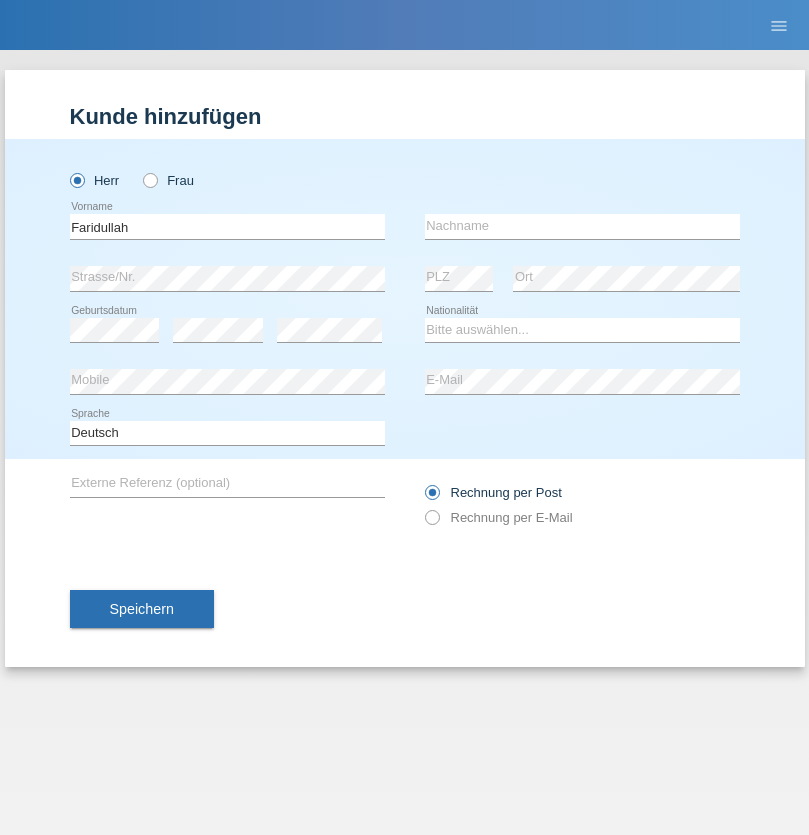 scroll, scrollTop: 0, scrollLeft: 0, axis: both 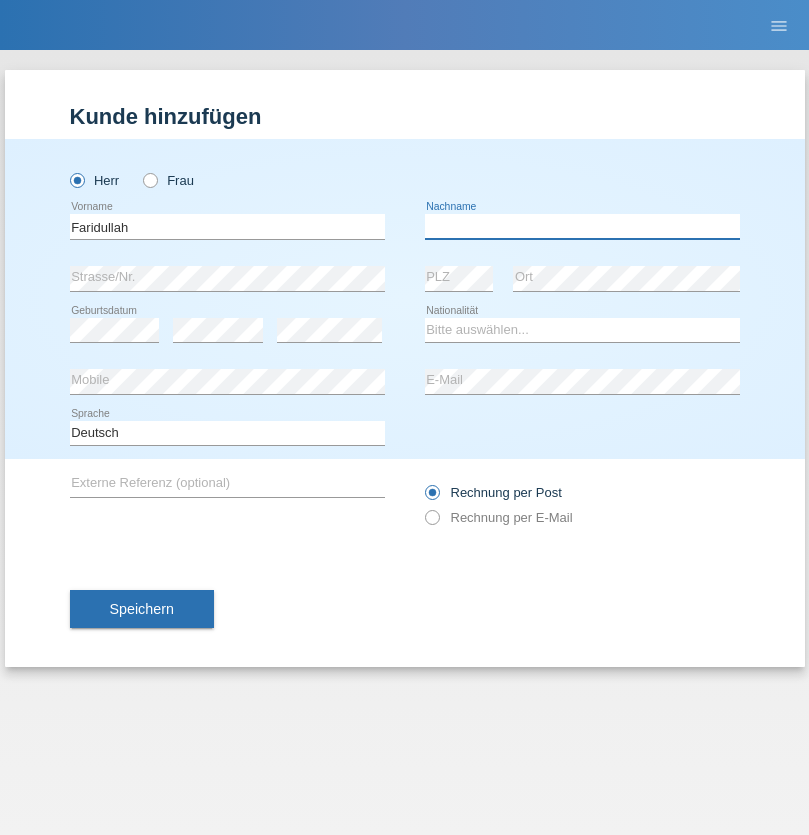 click at bounding box center [582, 226] 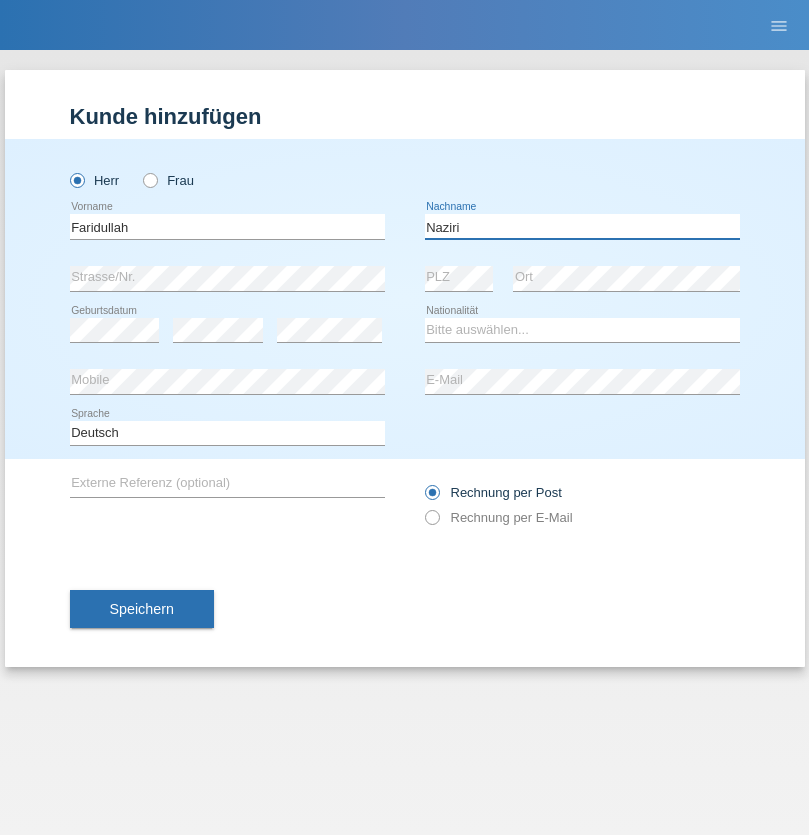 type on "Naziri" 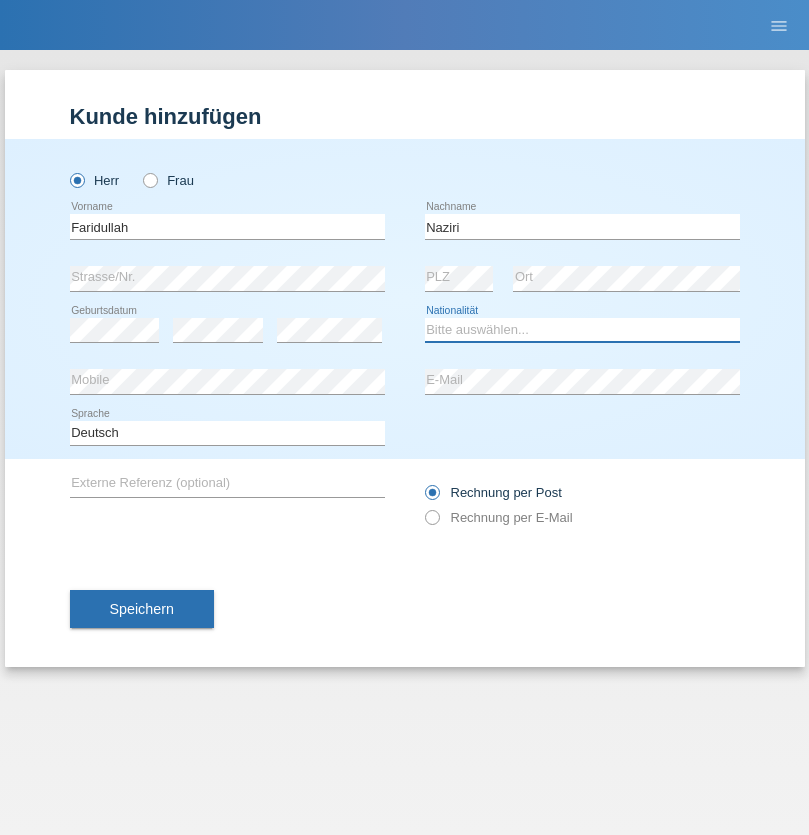 select on "AF" 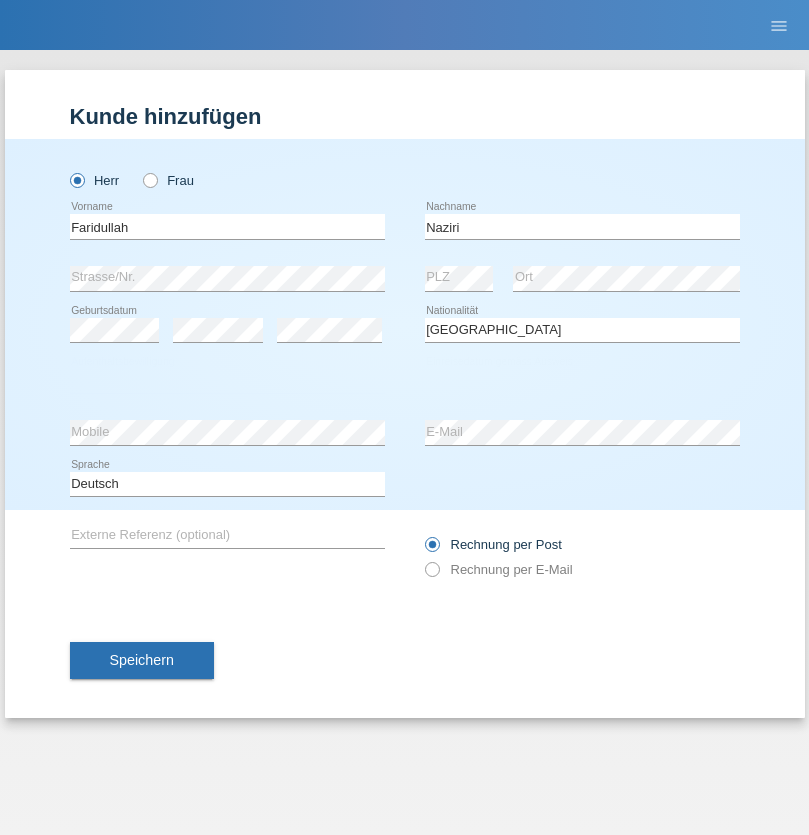 select on "C" 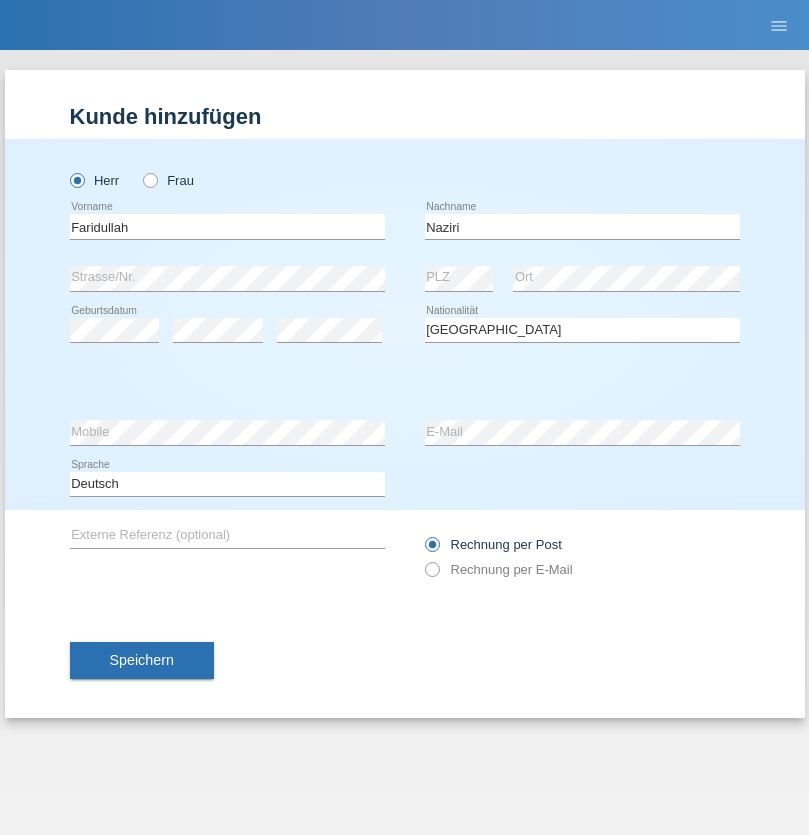 select on "12" 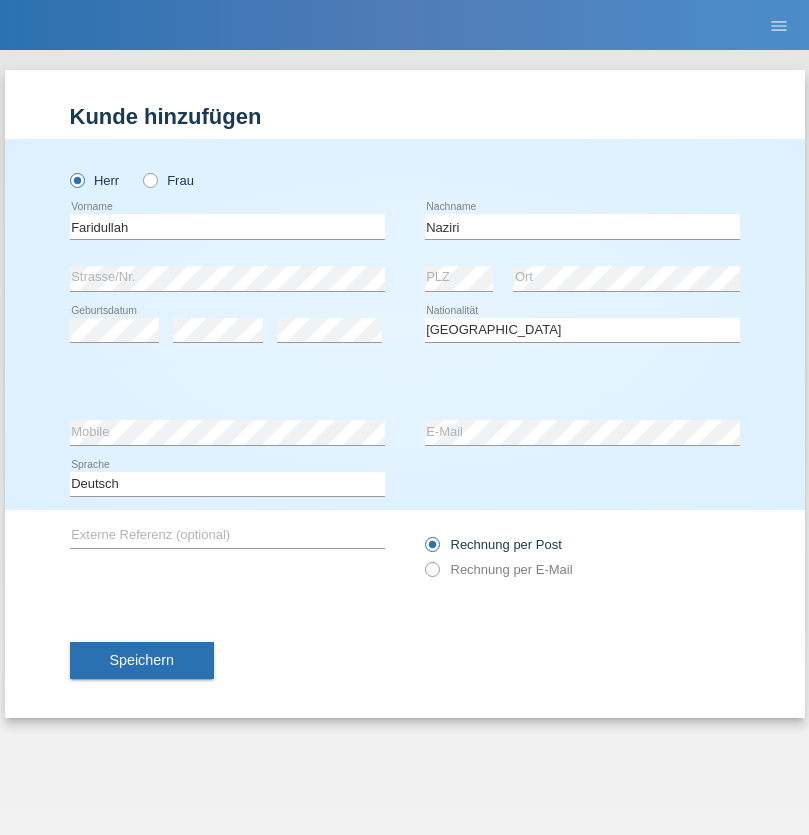 select on "01" 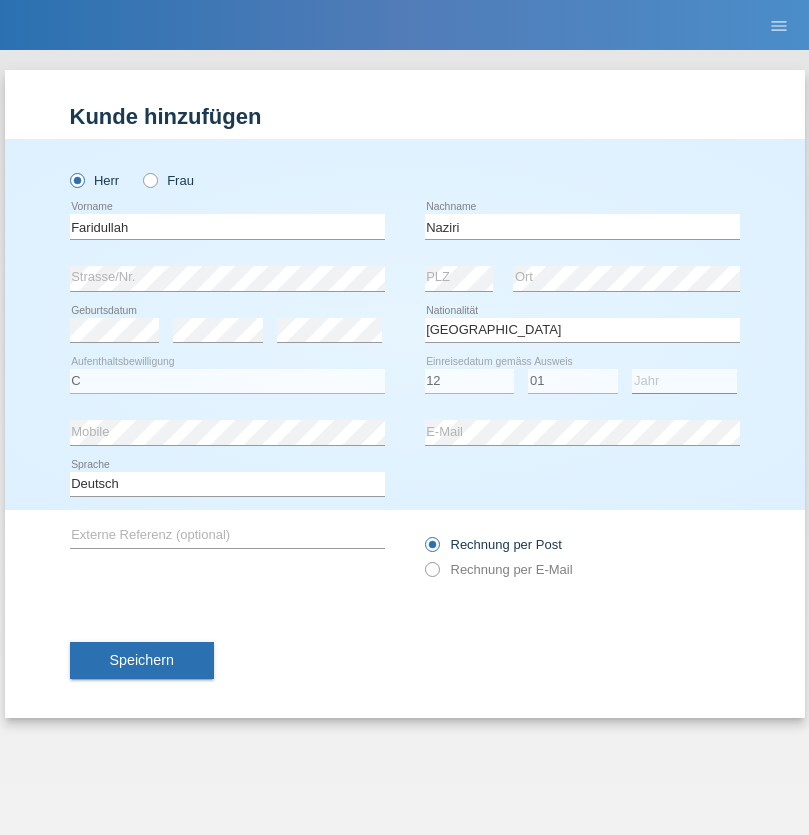 select on "2005" 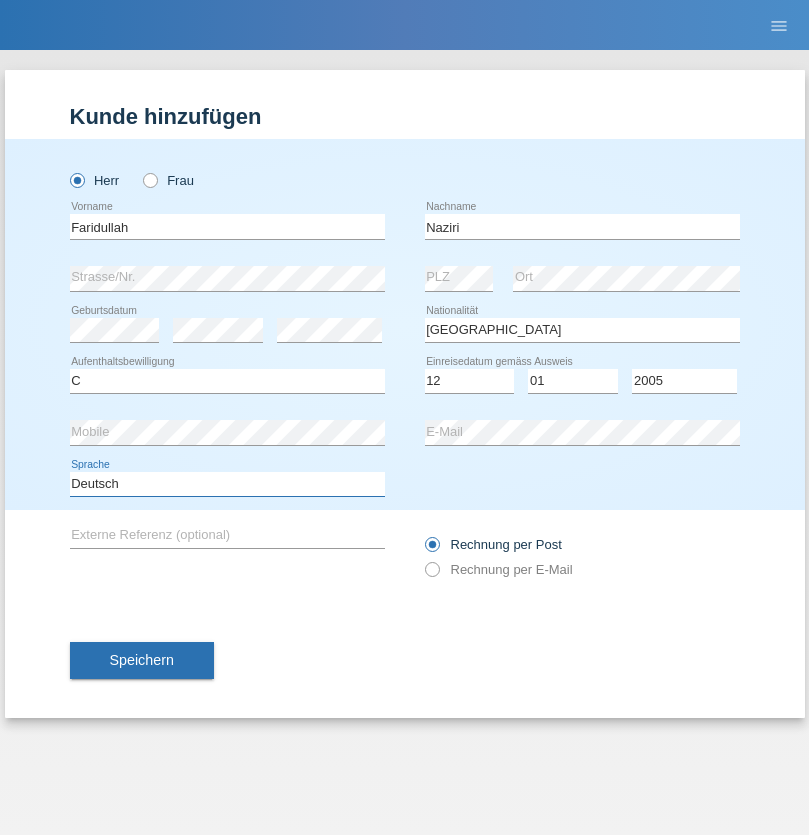 select on "en" 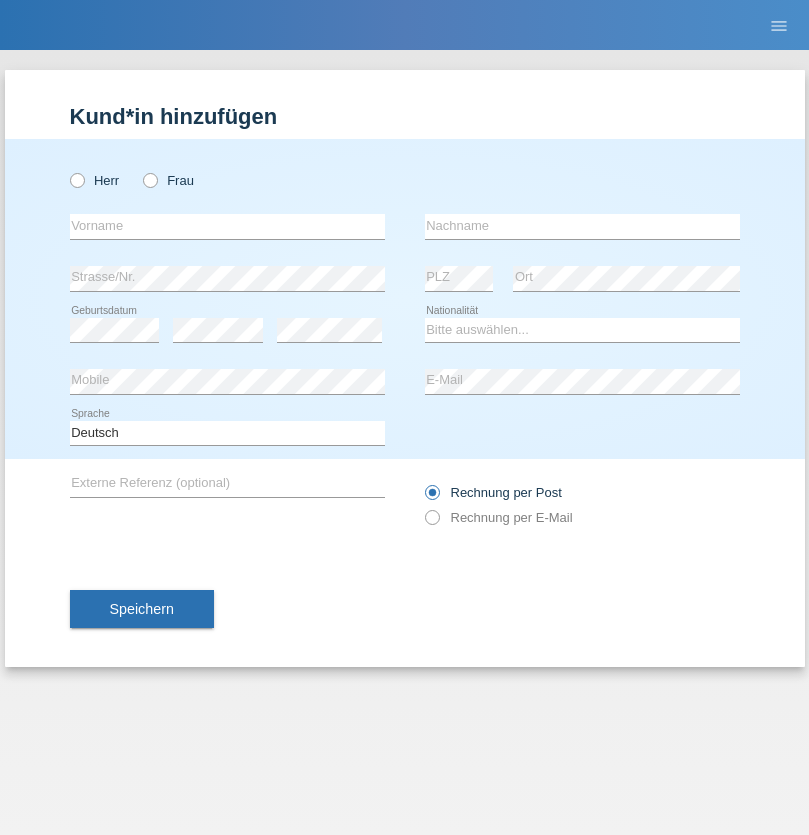 scroll, scrollTop: 0, scrollLeft: 0, axis: both 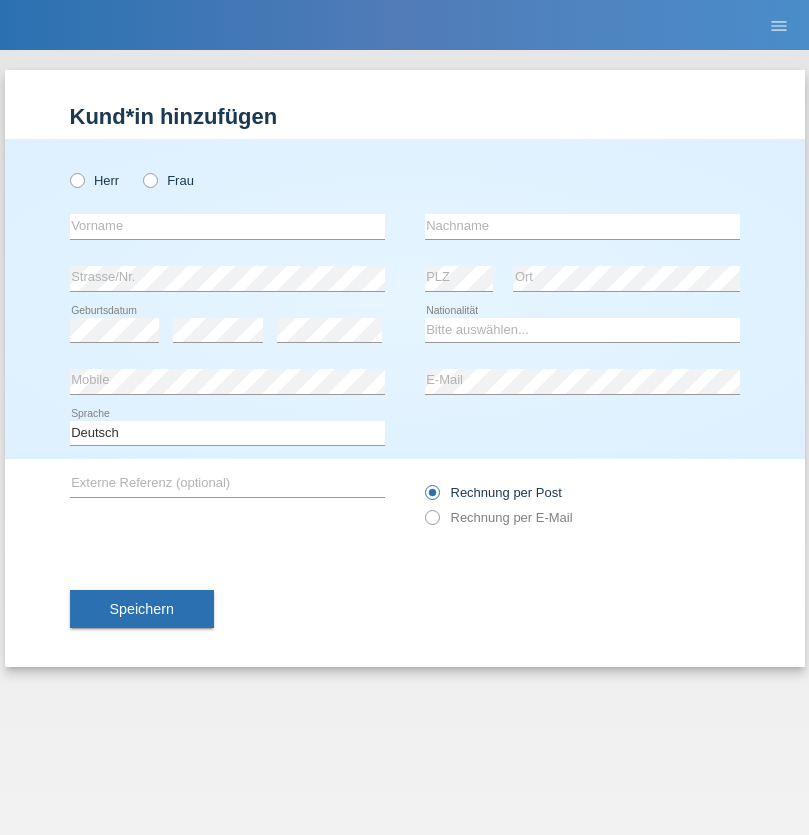 radio on "true" 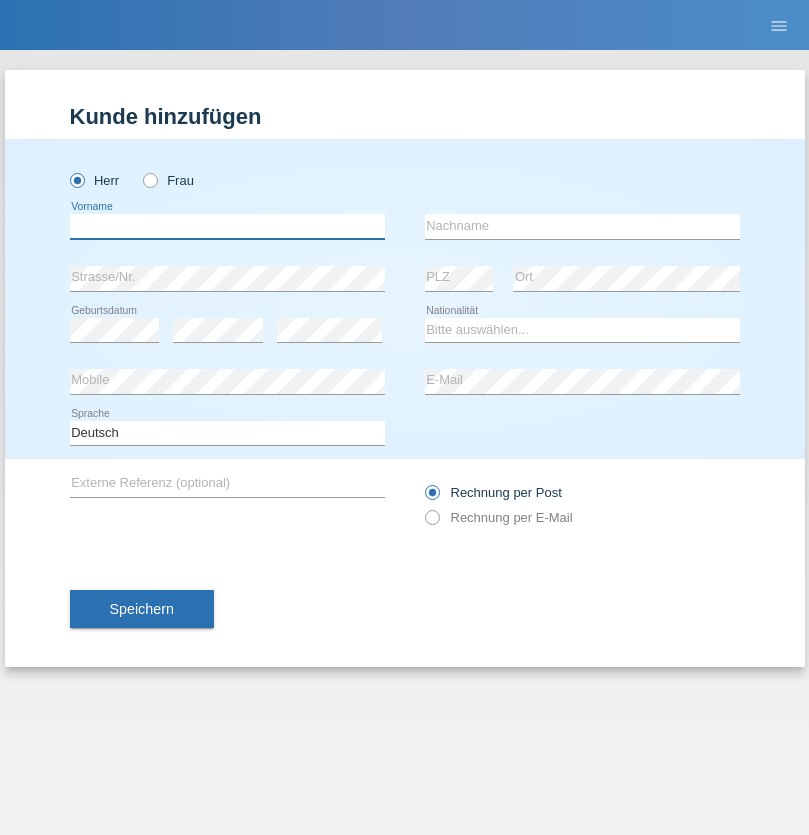 click at bounding box center [227, 226] 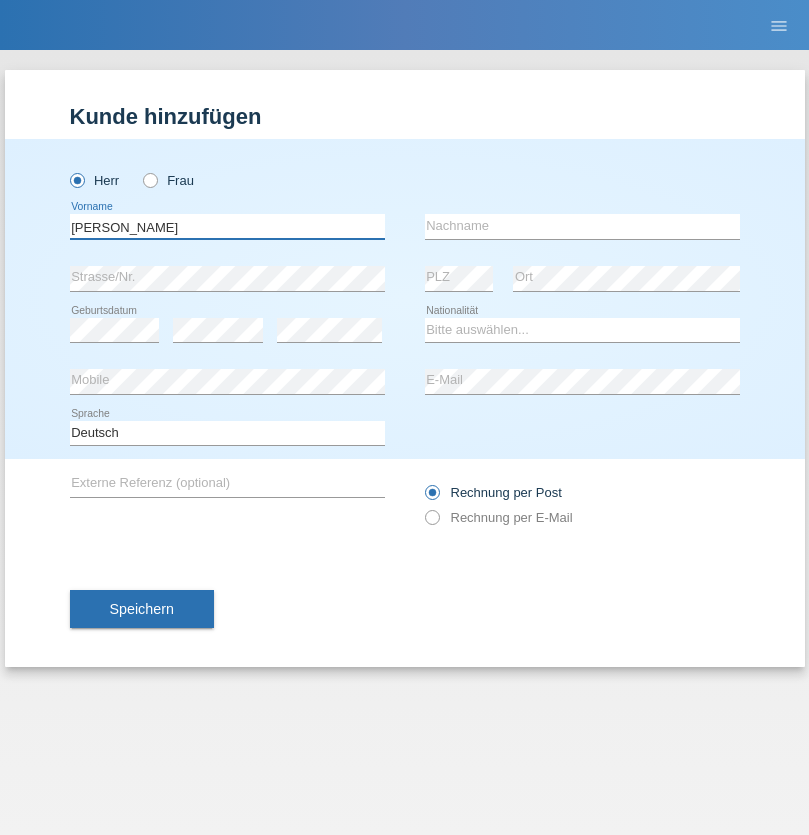 type on "[PERSON_NAME]" 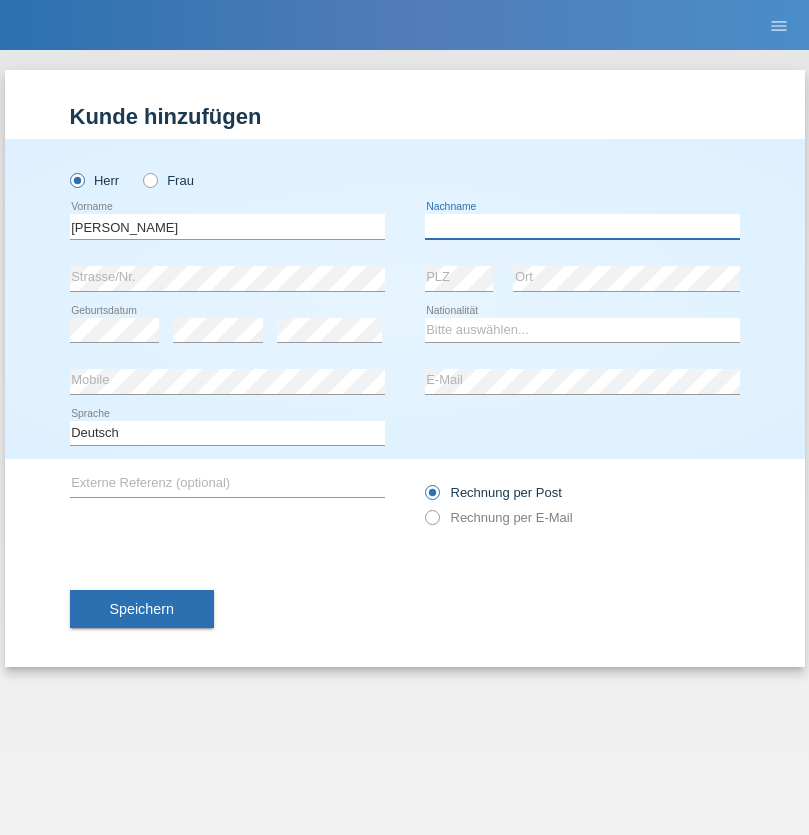 click at bounding box center [582, 226] 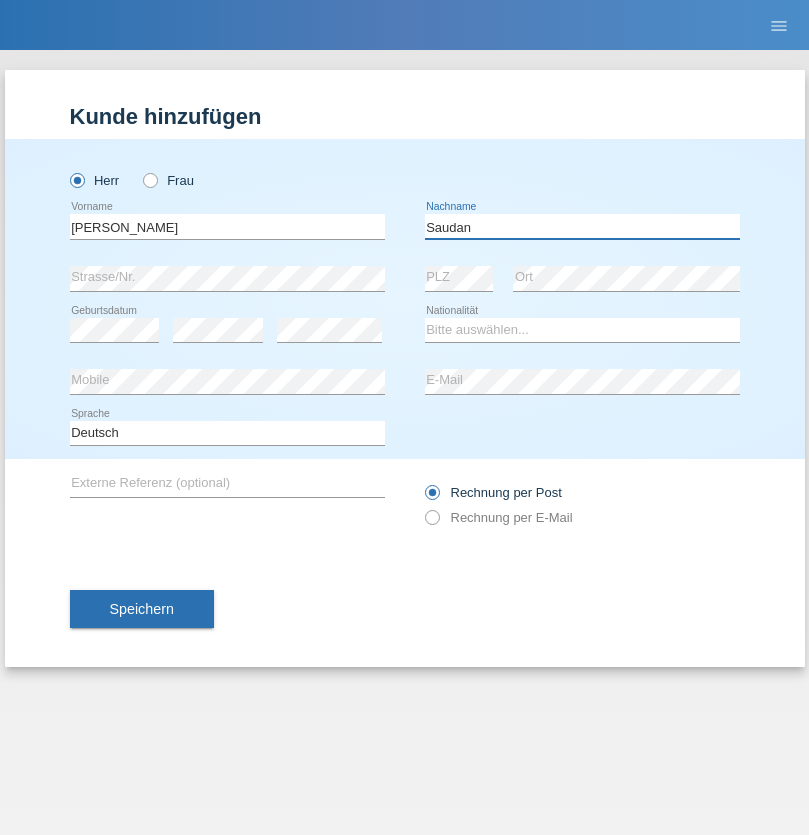 type on "Saudan" 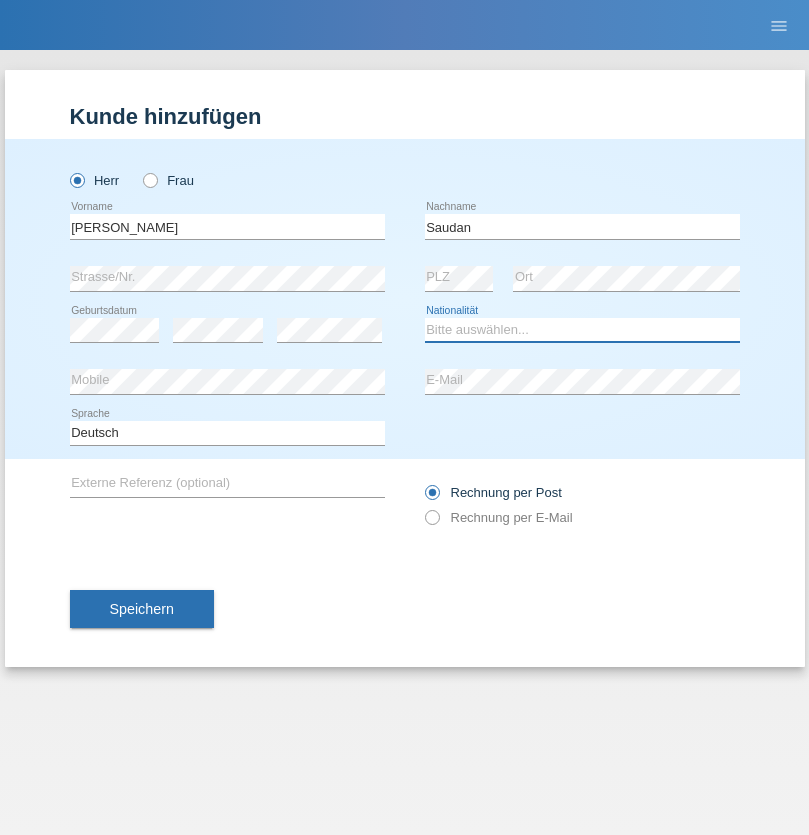 select on "CH" 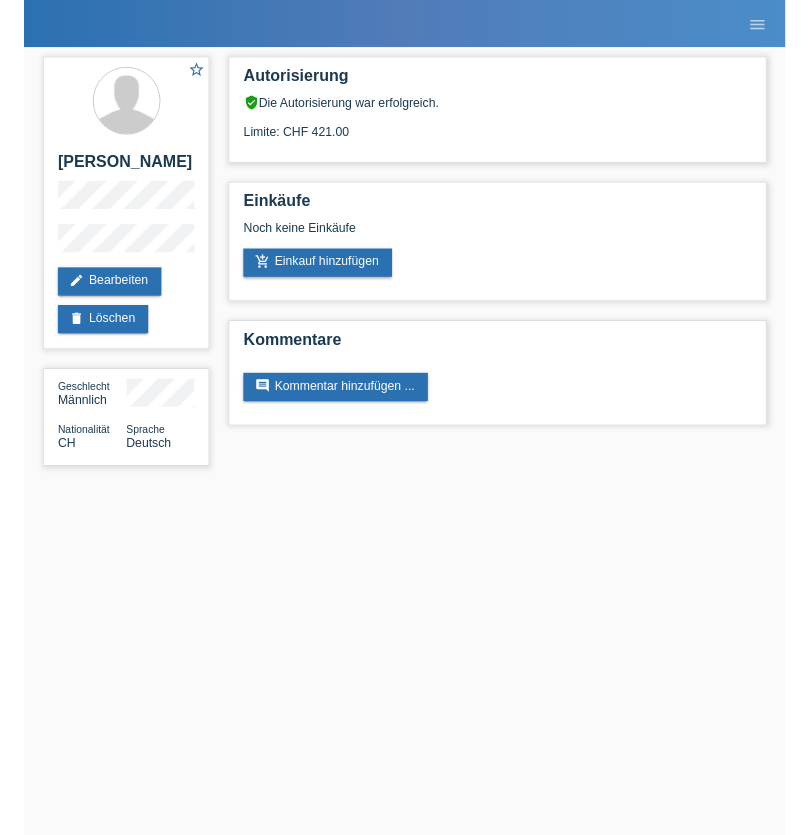 scroll, scrollTop: 0, scrollLeft: 0, axis: both 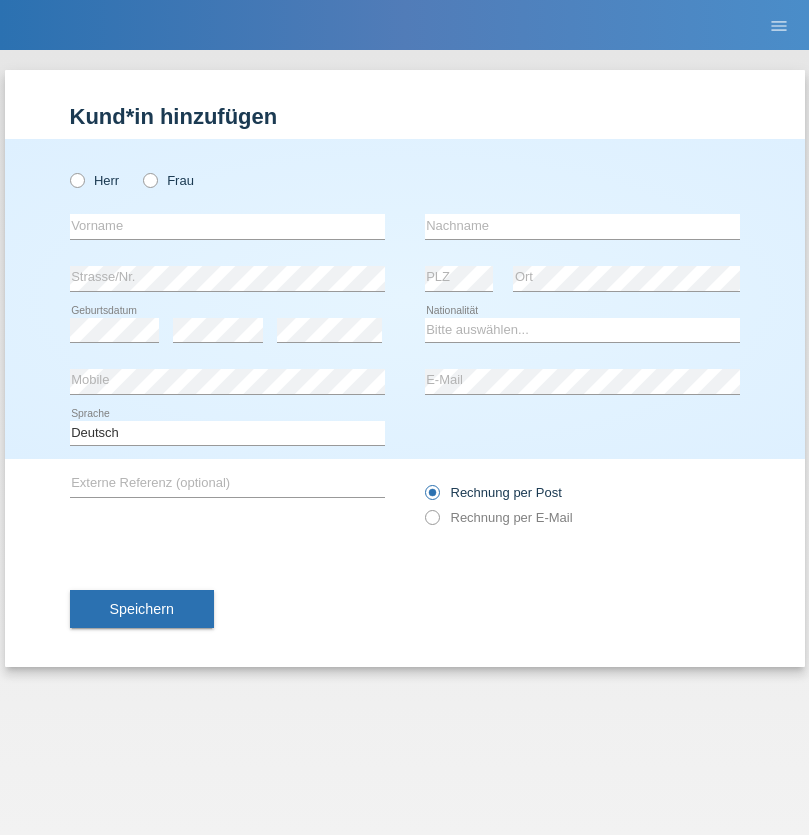 radio on "true" 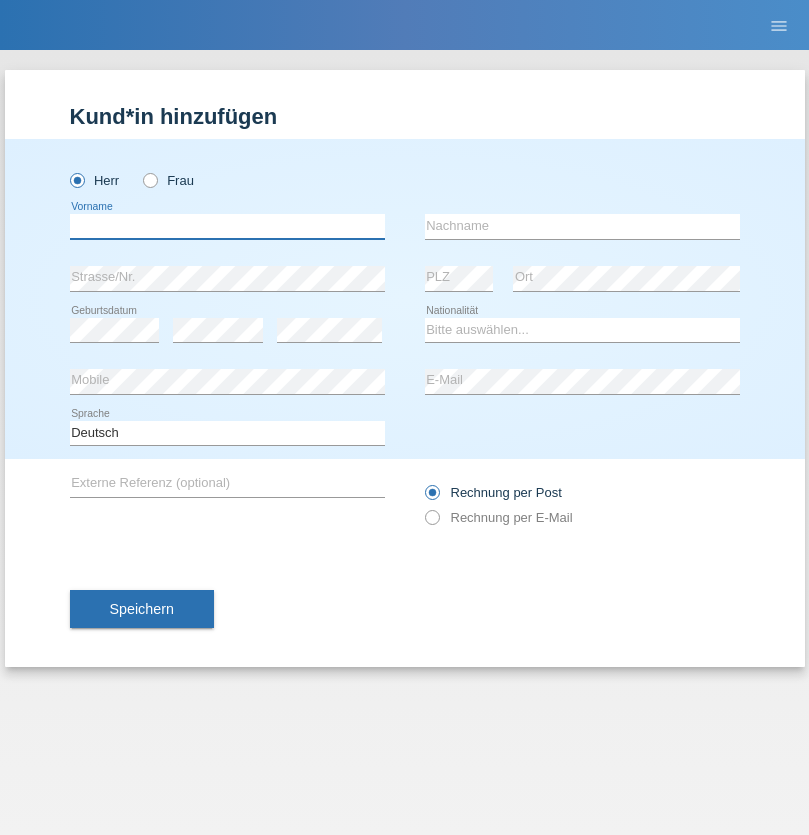 click at bounding box center [227, 226] 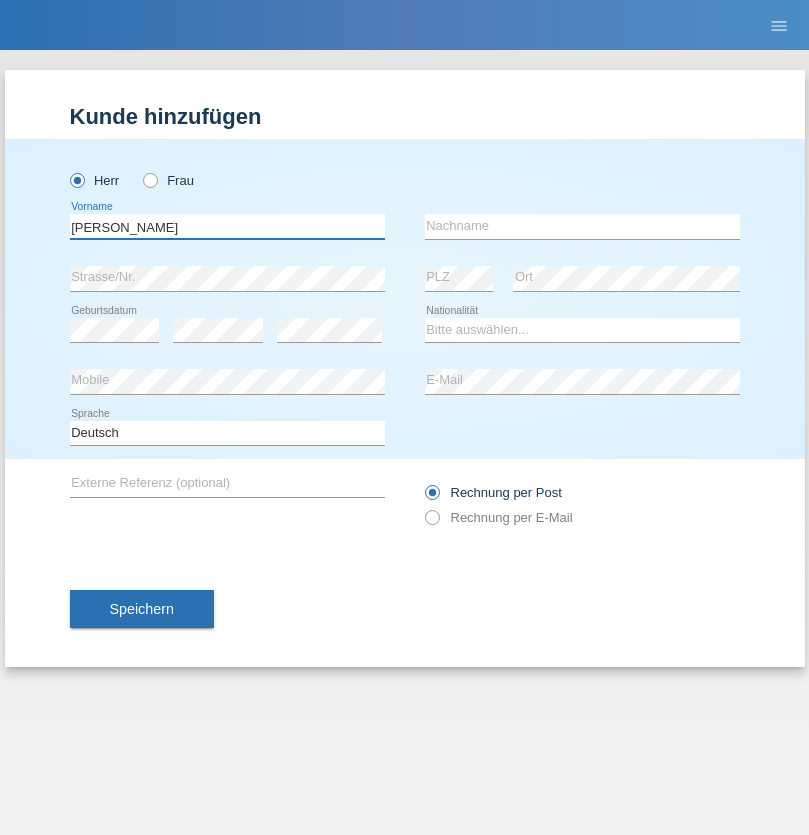 type on "Jessica" 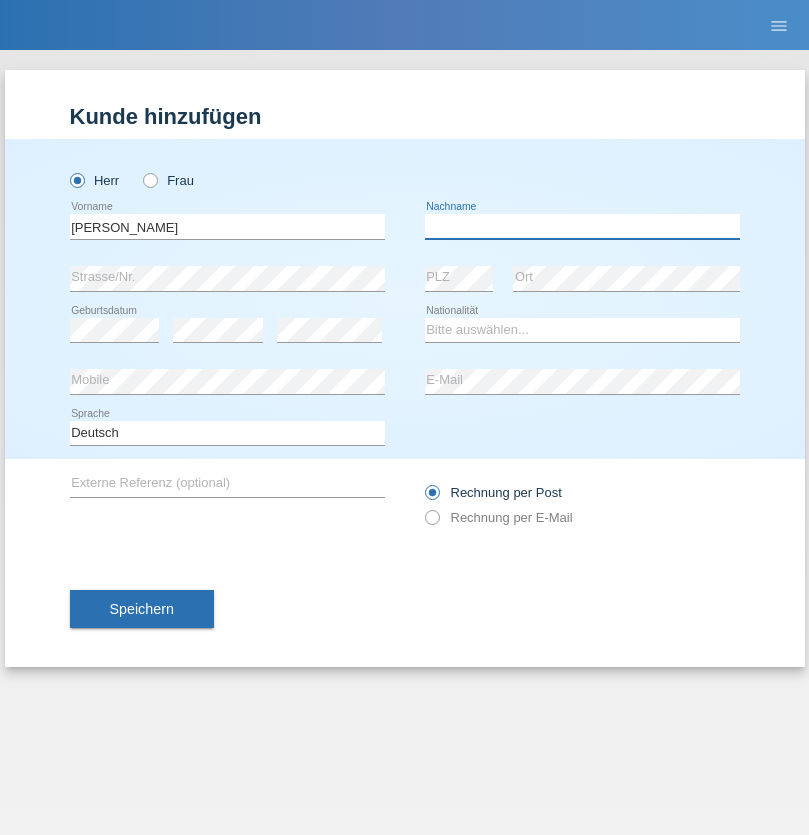 click at bounding box center [582, 226] 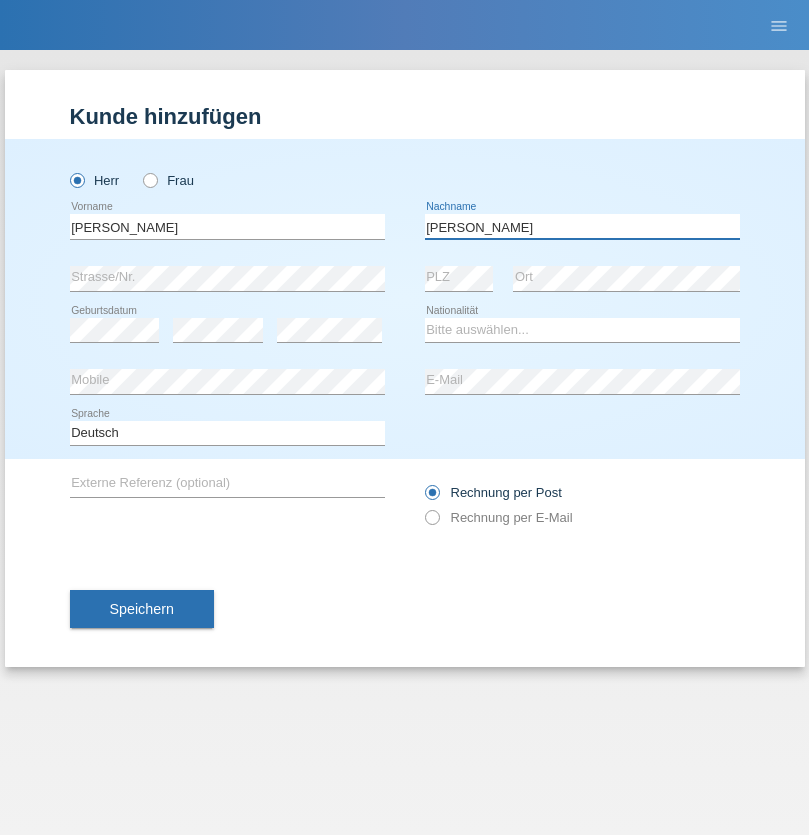 type on "Alves" 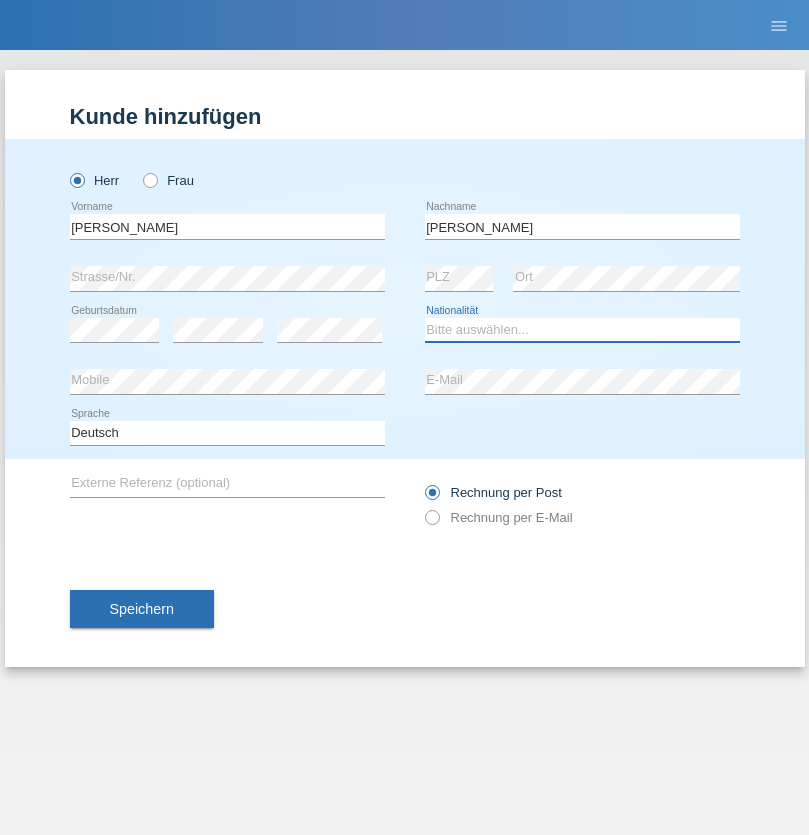 select on "BR" 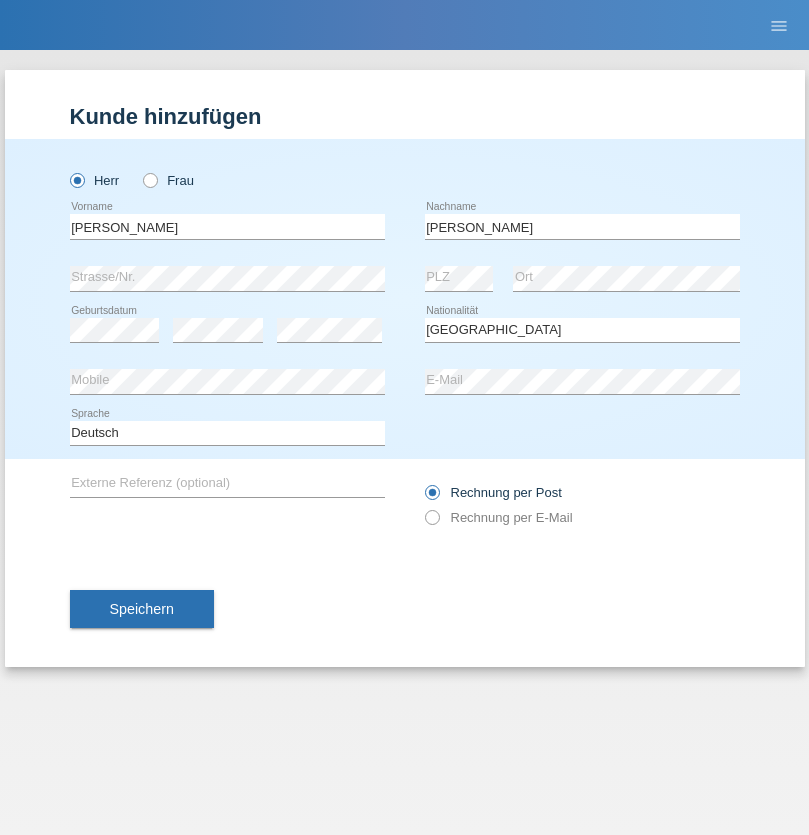 select on "C" 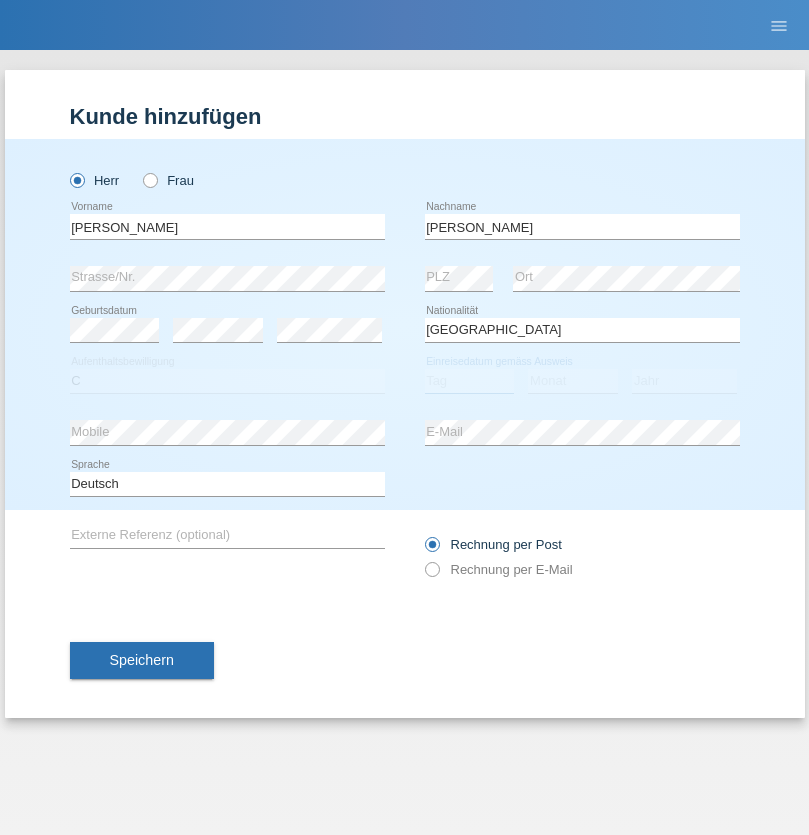 select on "02" 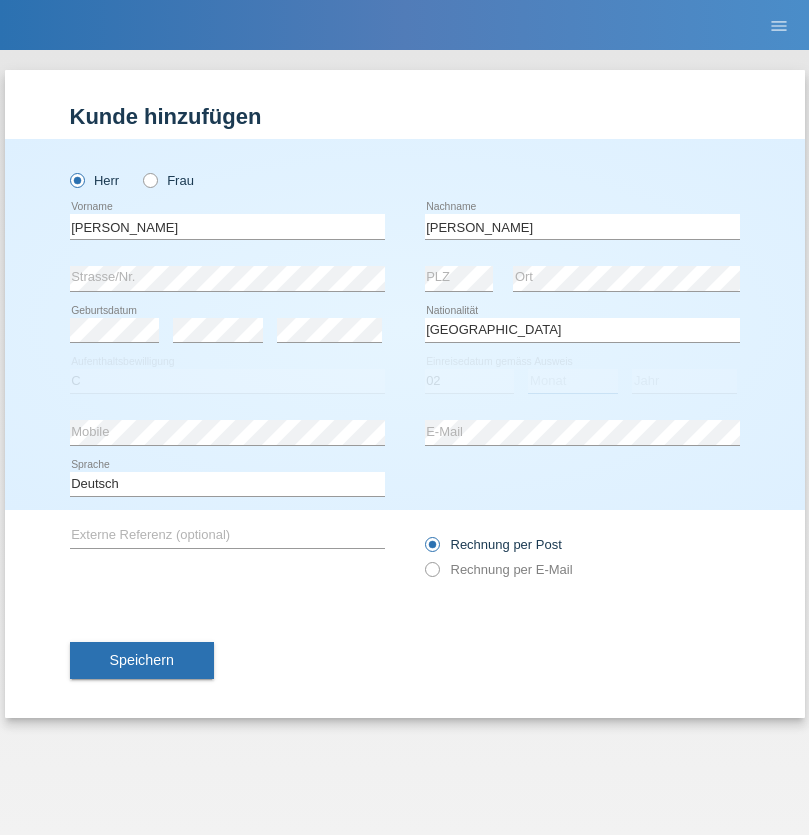 select on "01" 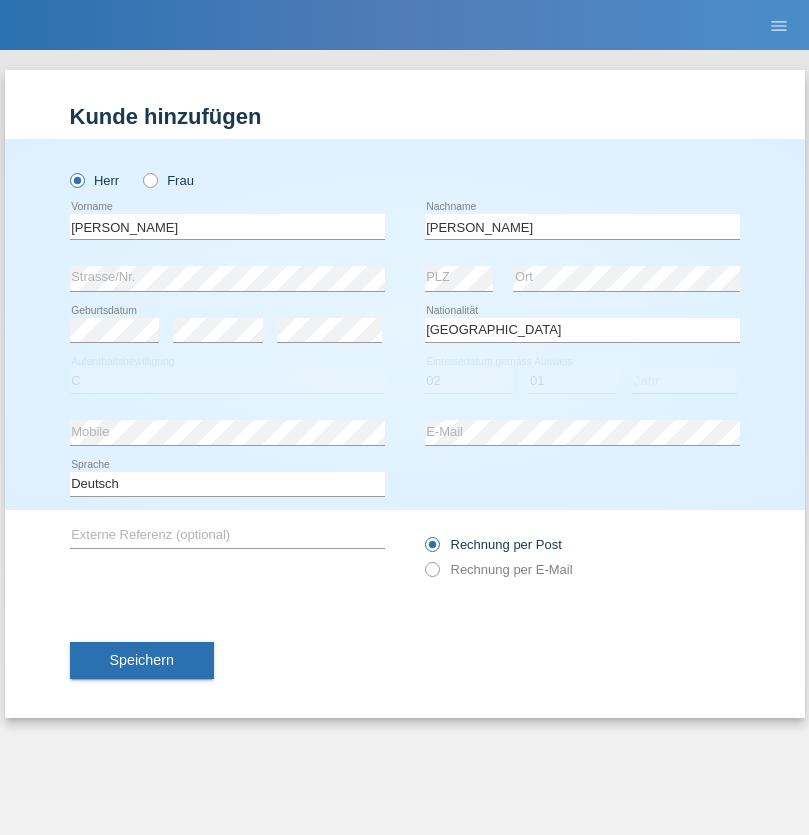 select on "2002" 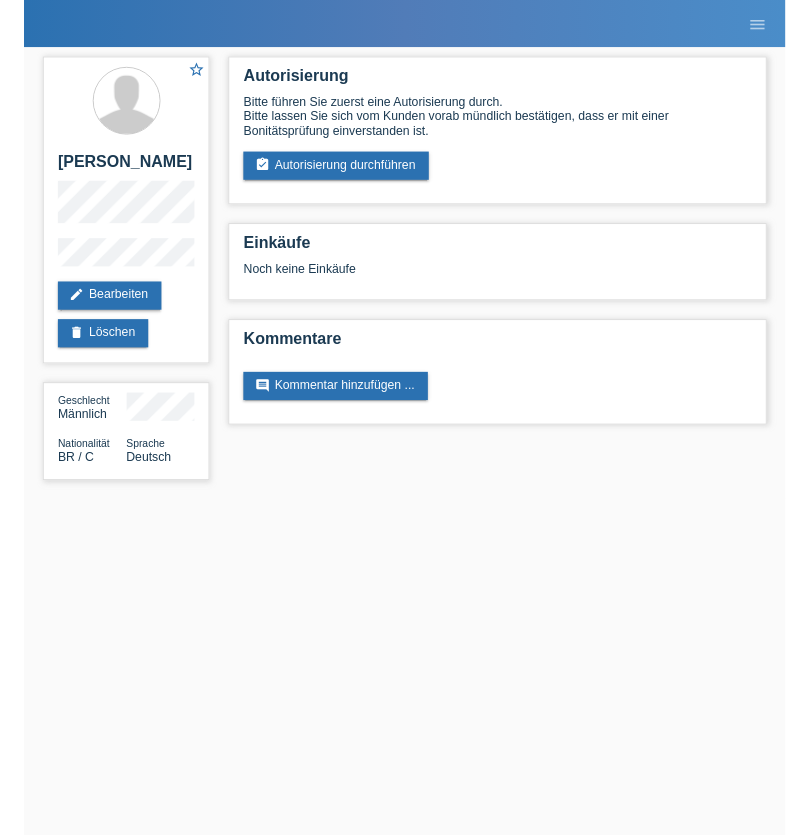 scroll, scrollTop: 0, scrollLeft: 0, axis: both 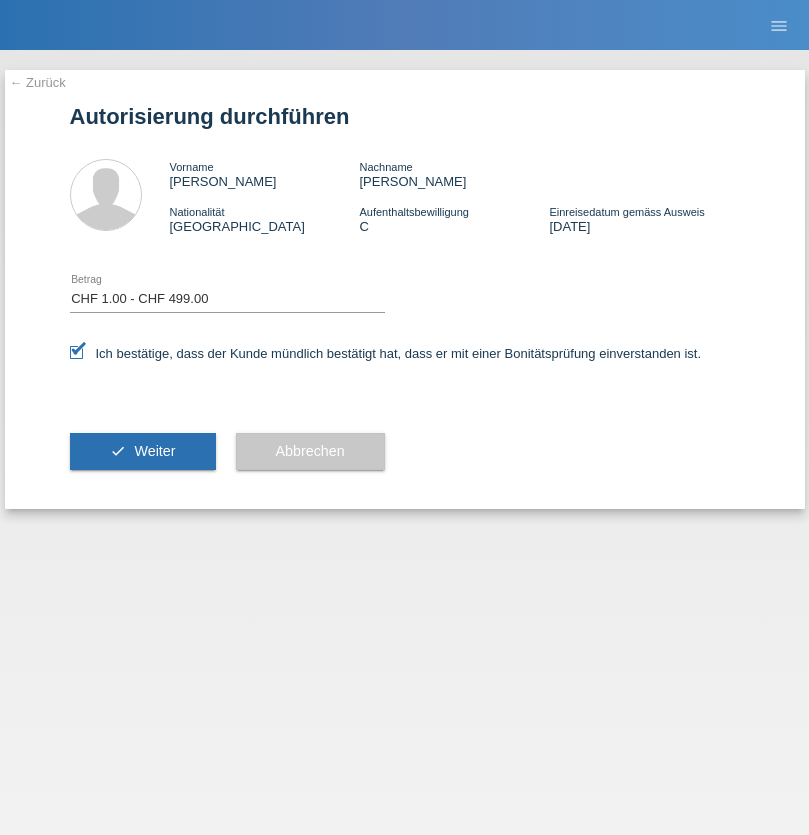 select on "1" 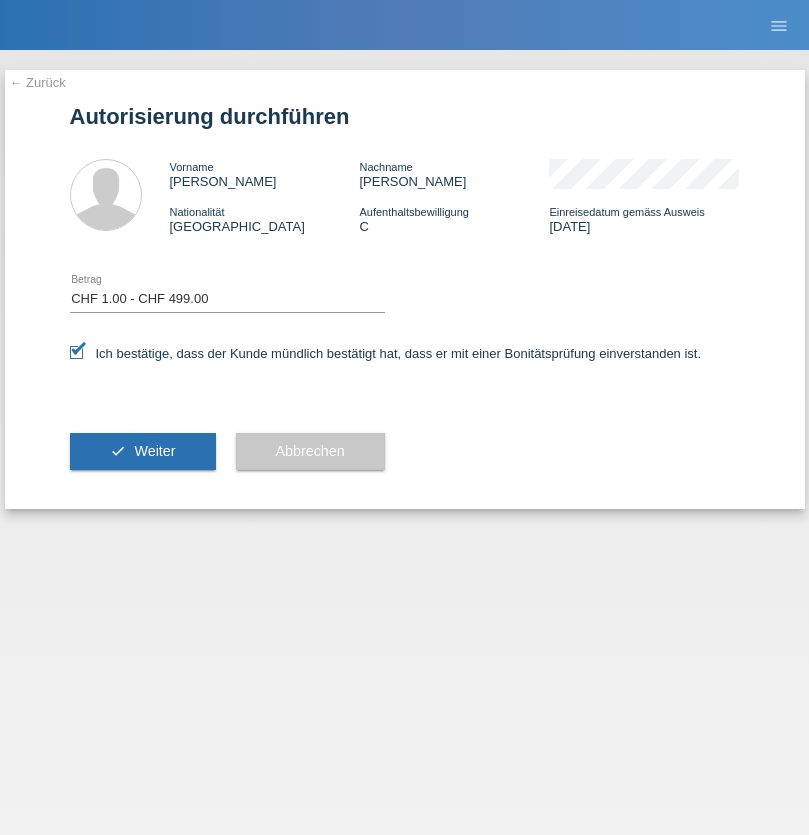 scroll, scrollTop: 0, scrollLeft: 0, axis: both 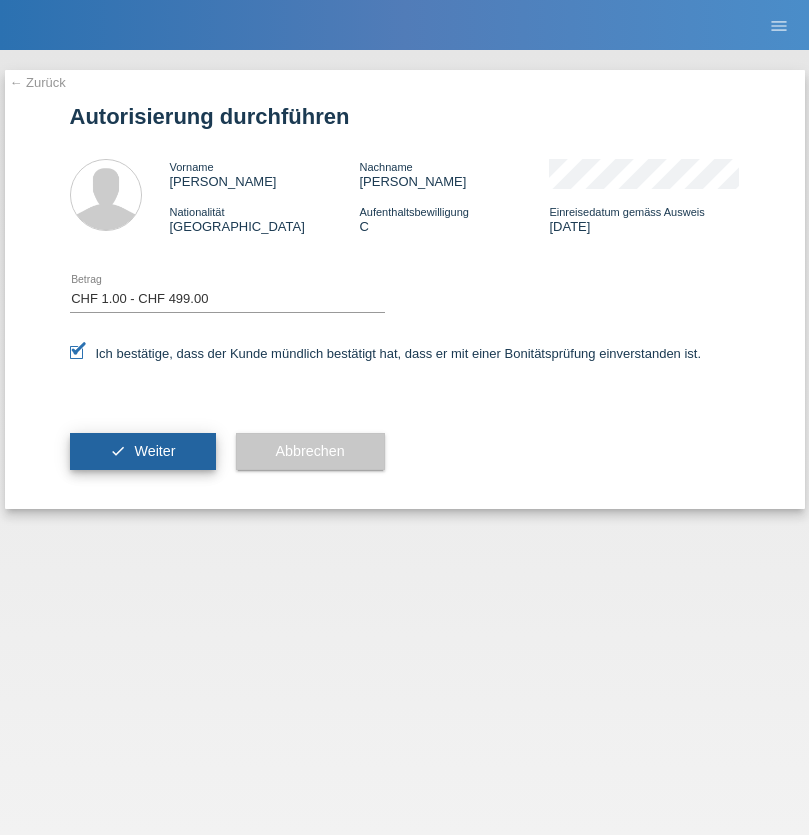 click on "Weiter" at bounding box center [154, 451] 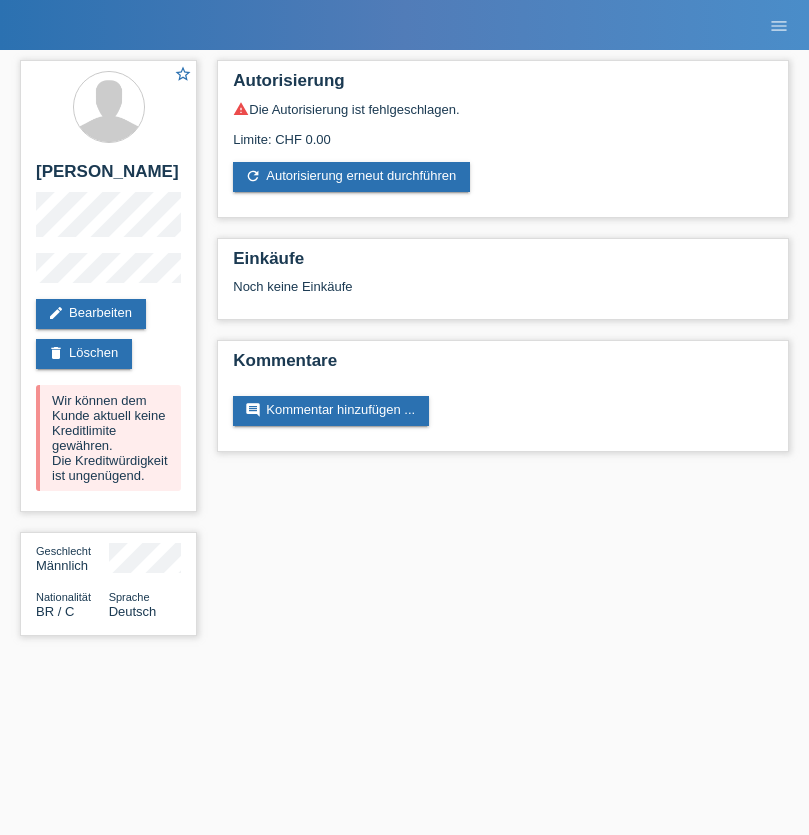 scroll, scrollTop: 0, scrollLeft: 0, axis: both 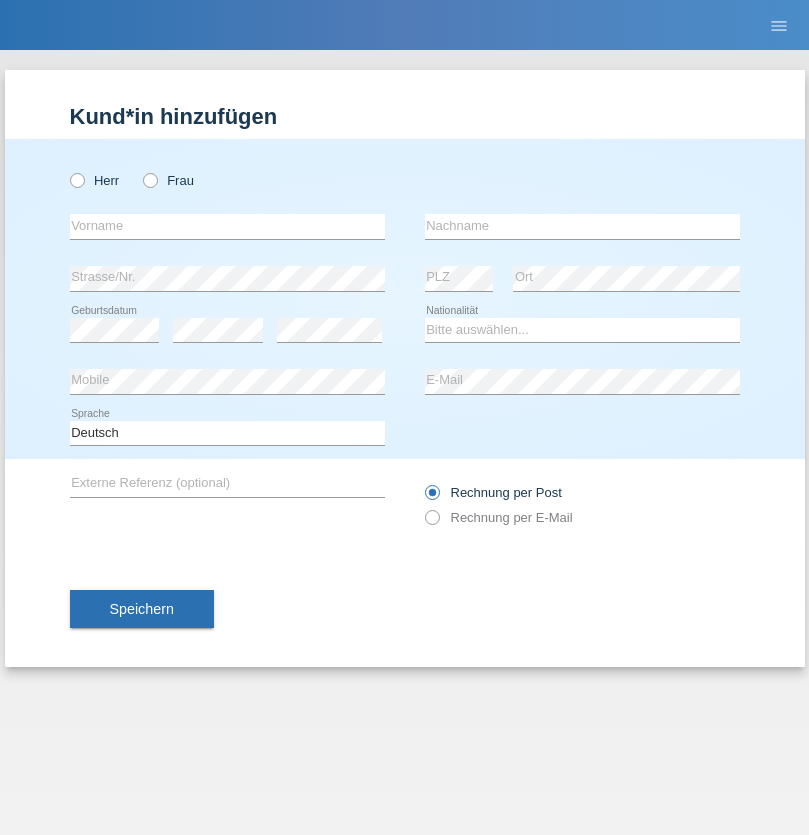 radio on "true" 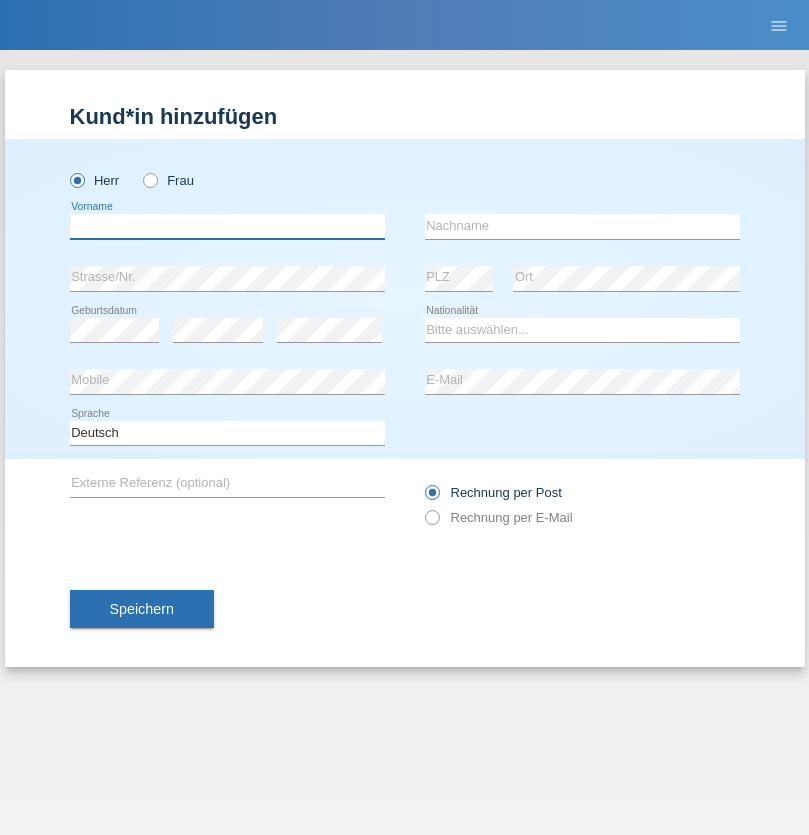 click at bounding box center (227, 226) 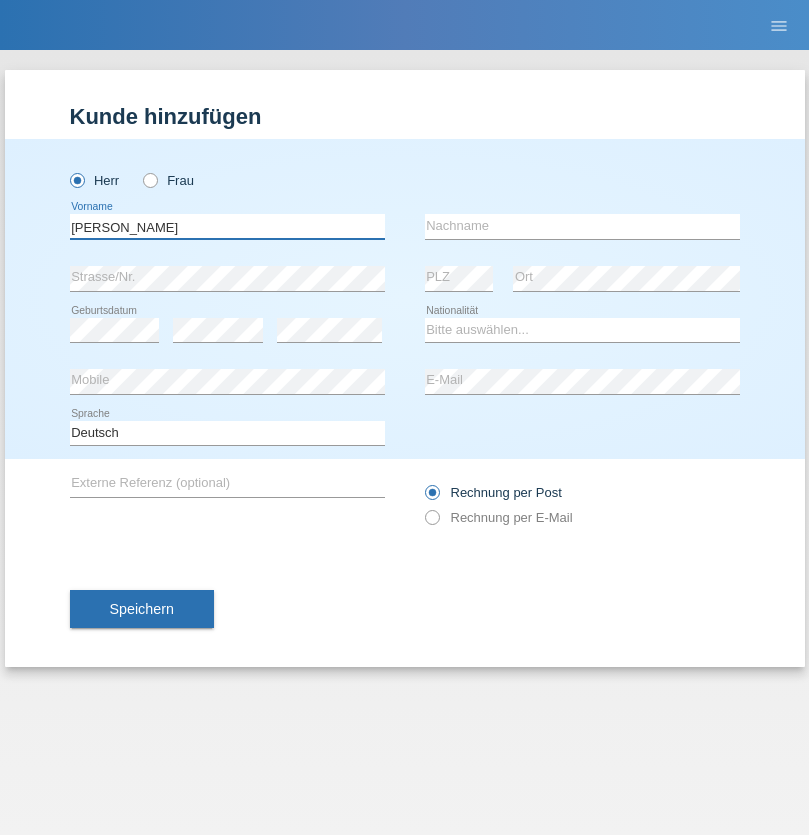 type on "[PERSON_NAME]" 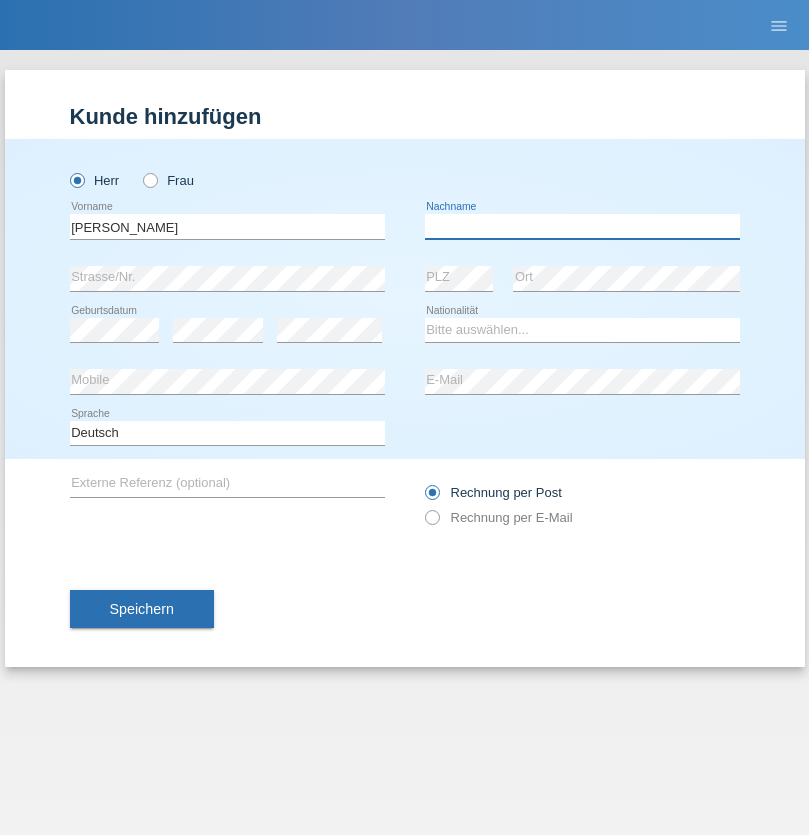 click at bounding box center [582, 226] 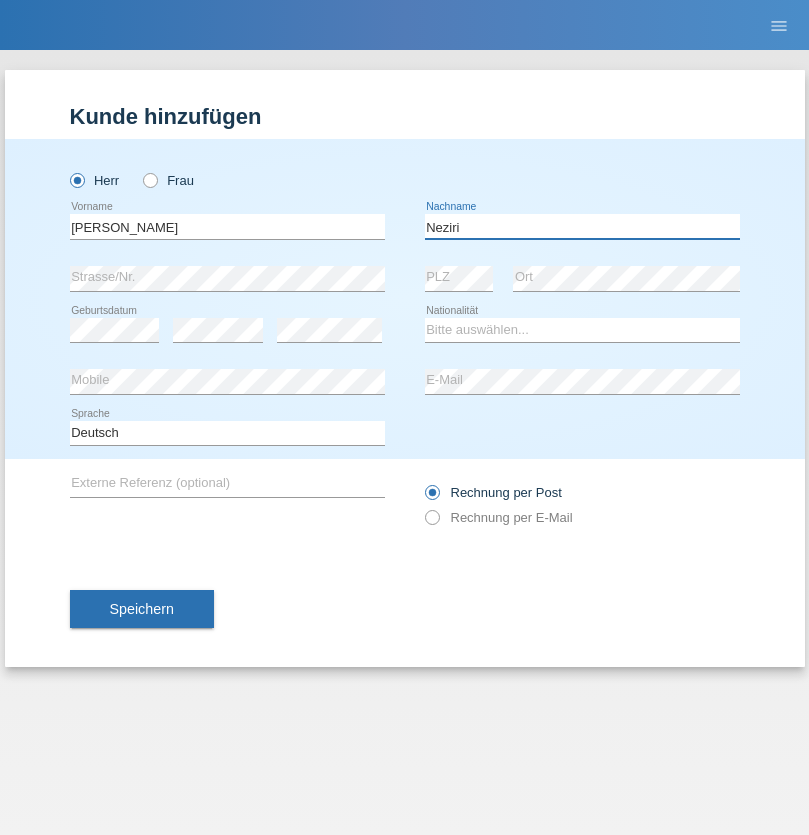 type on "Neziri" 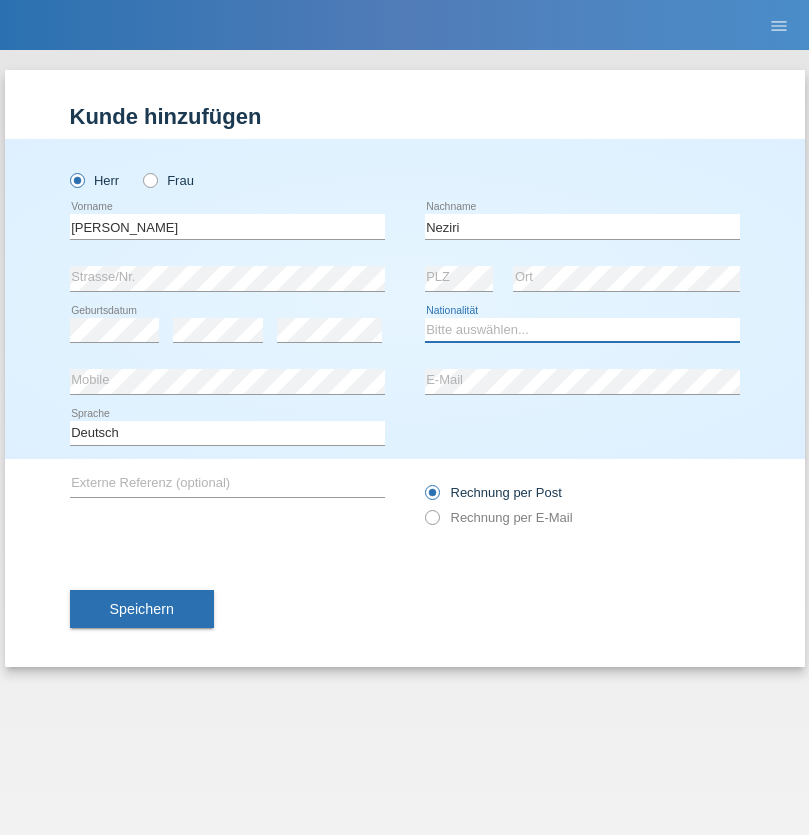 select on "IT" 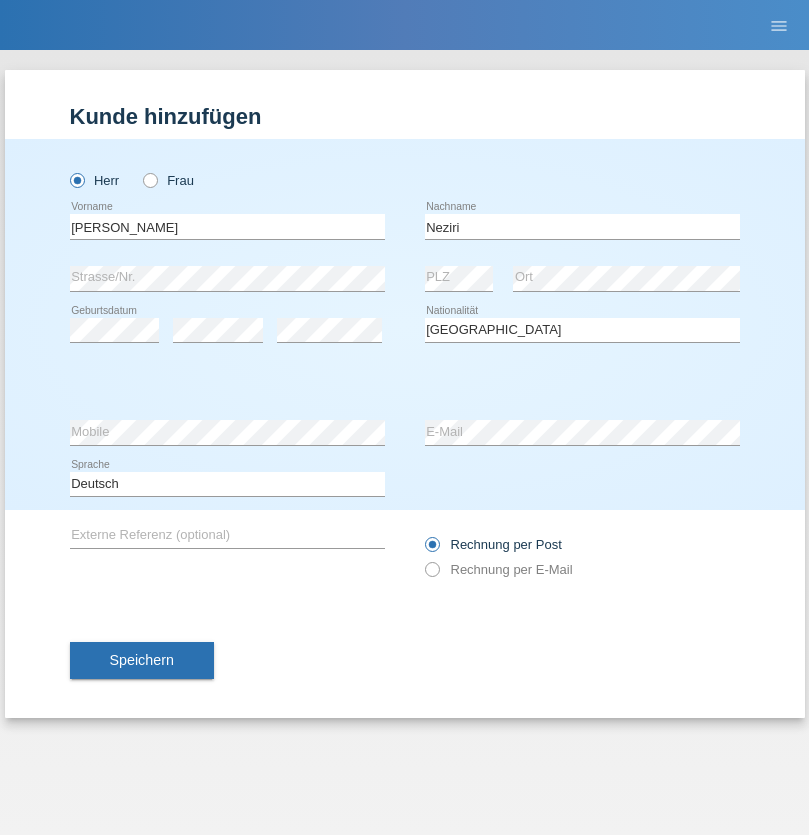 select on "C" 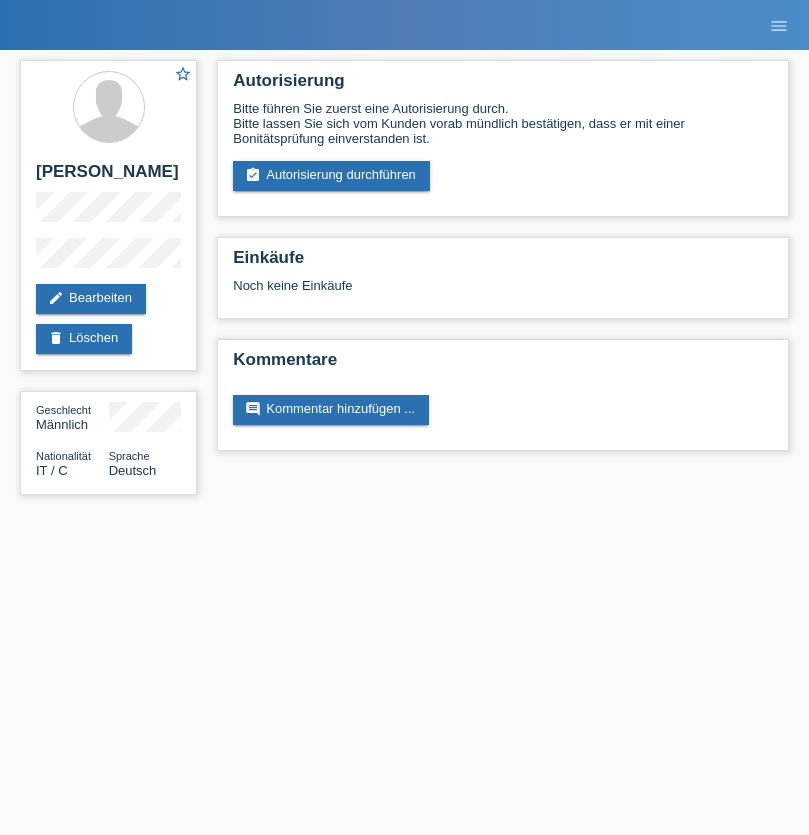 scroll, scrollTop: 0, scrollLeft: 0, axis: both 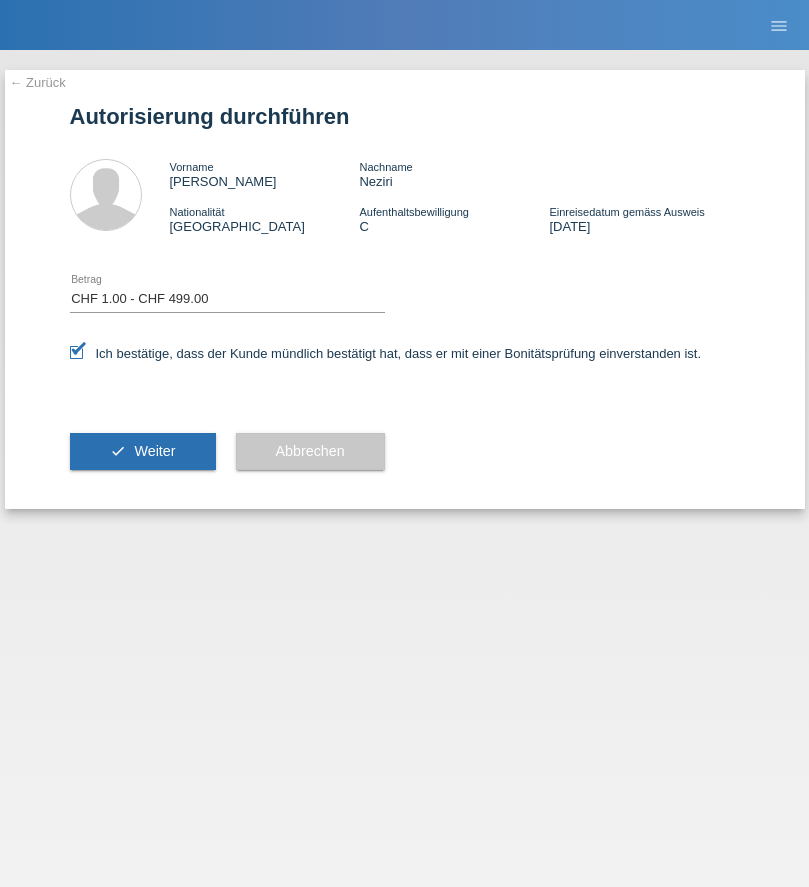 select on "1" 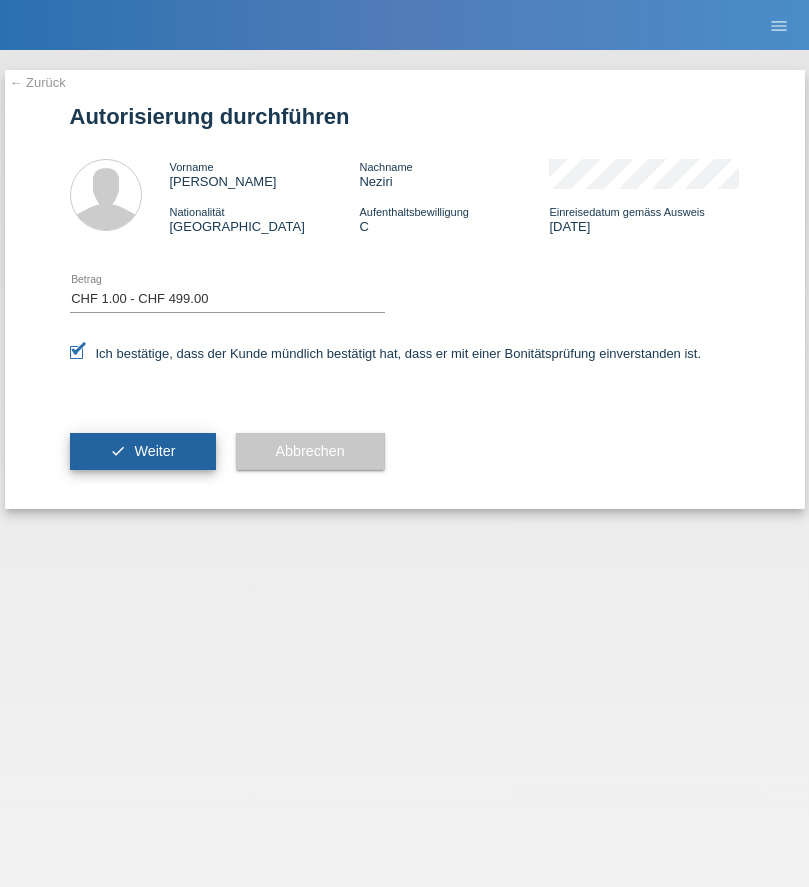 click on "Weiter" at bounding box center [154, 451] 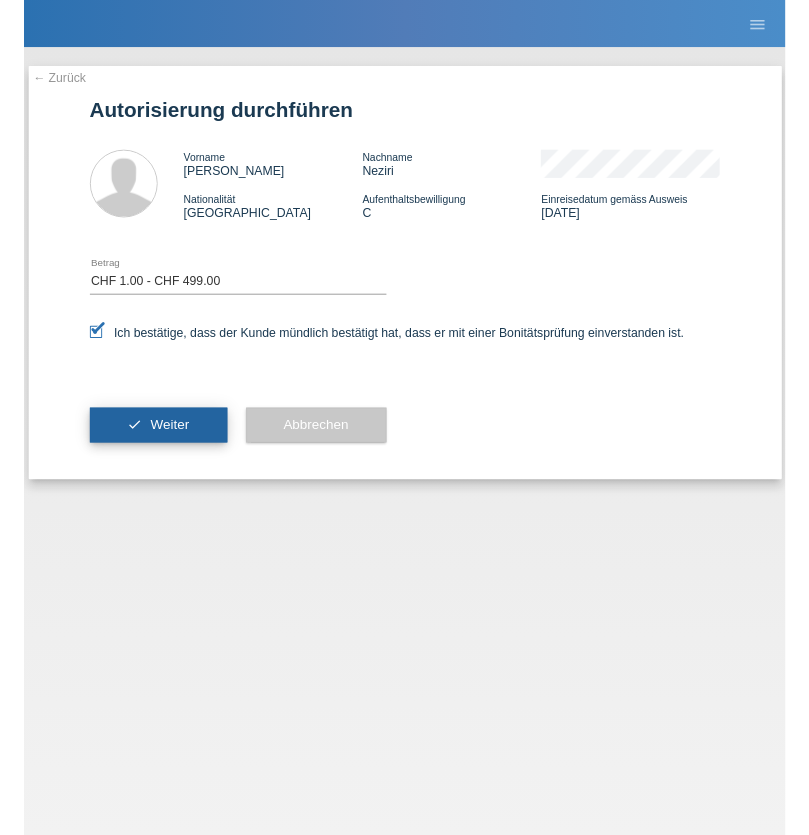 scroll, scrollTop: 0, scrollLeft: 0, axis: both 